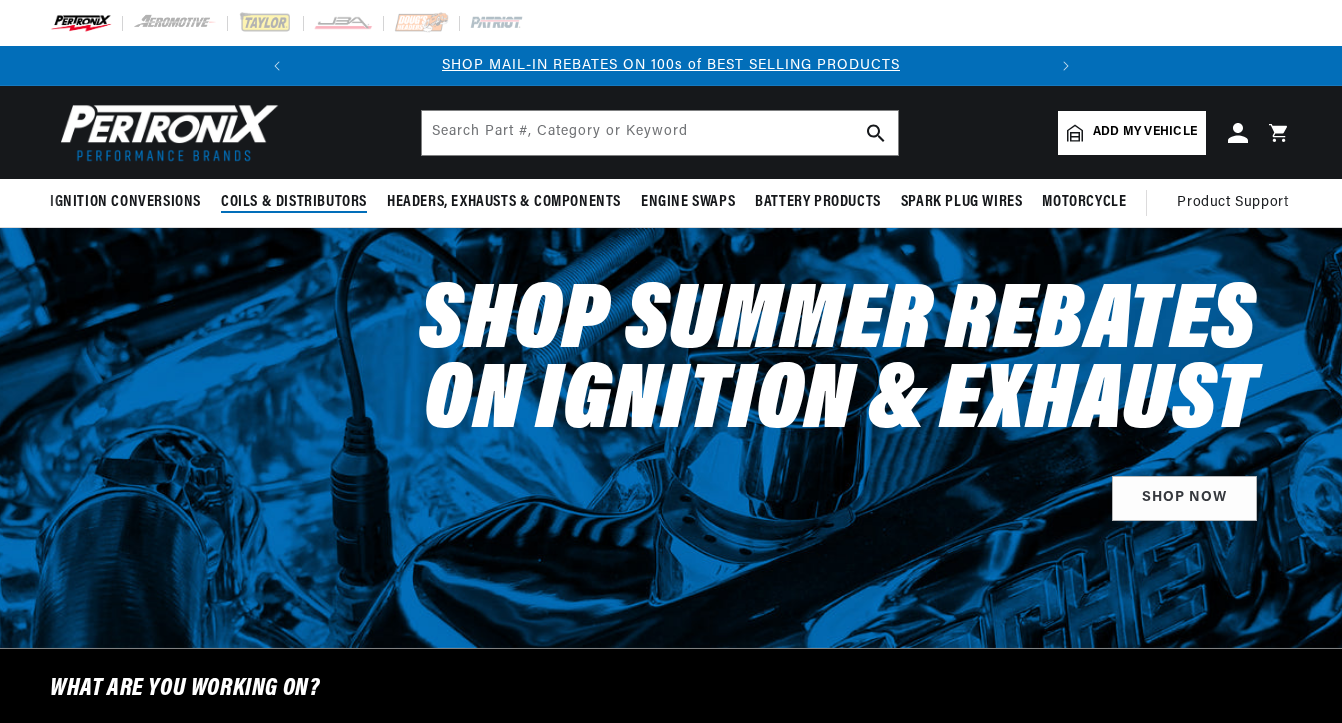 scroll, scrollTop: 0, scrollLeft: 0, axis: both 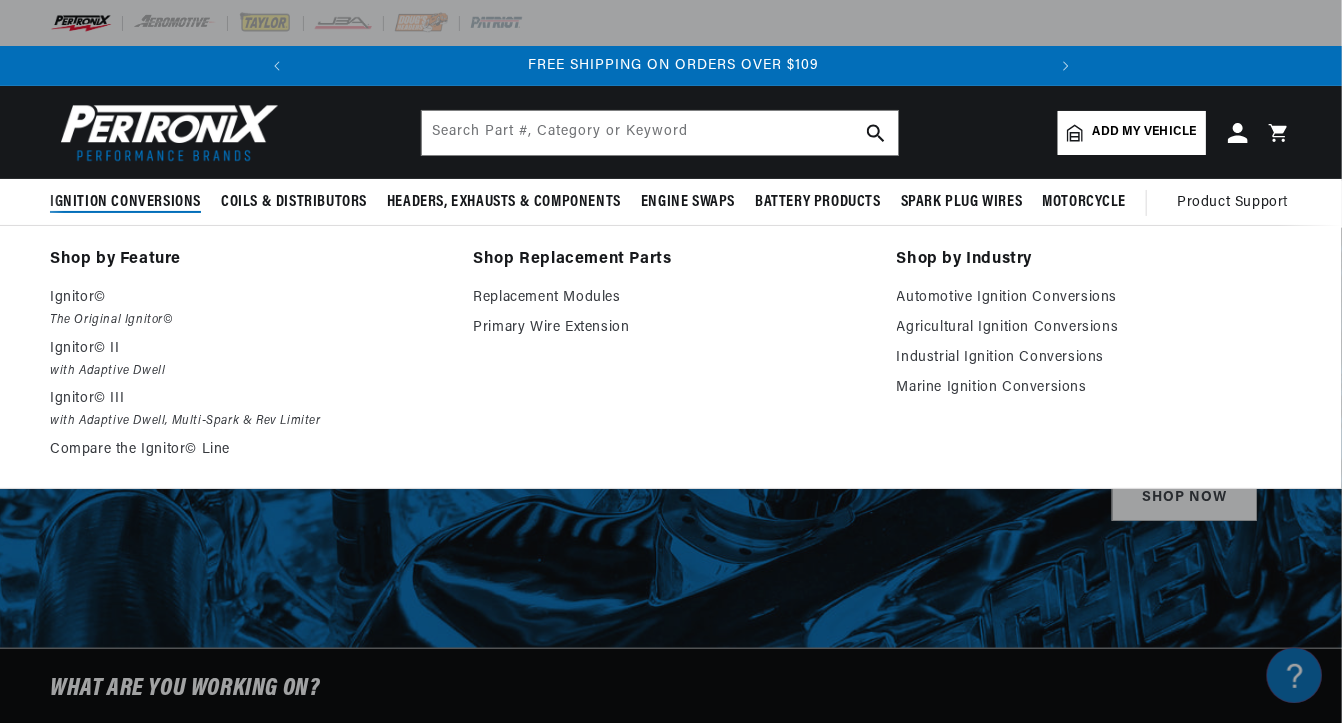 click on "Ignition Conversions" at bounding box center (125, 202) 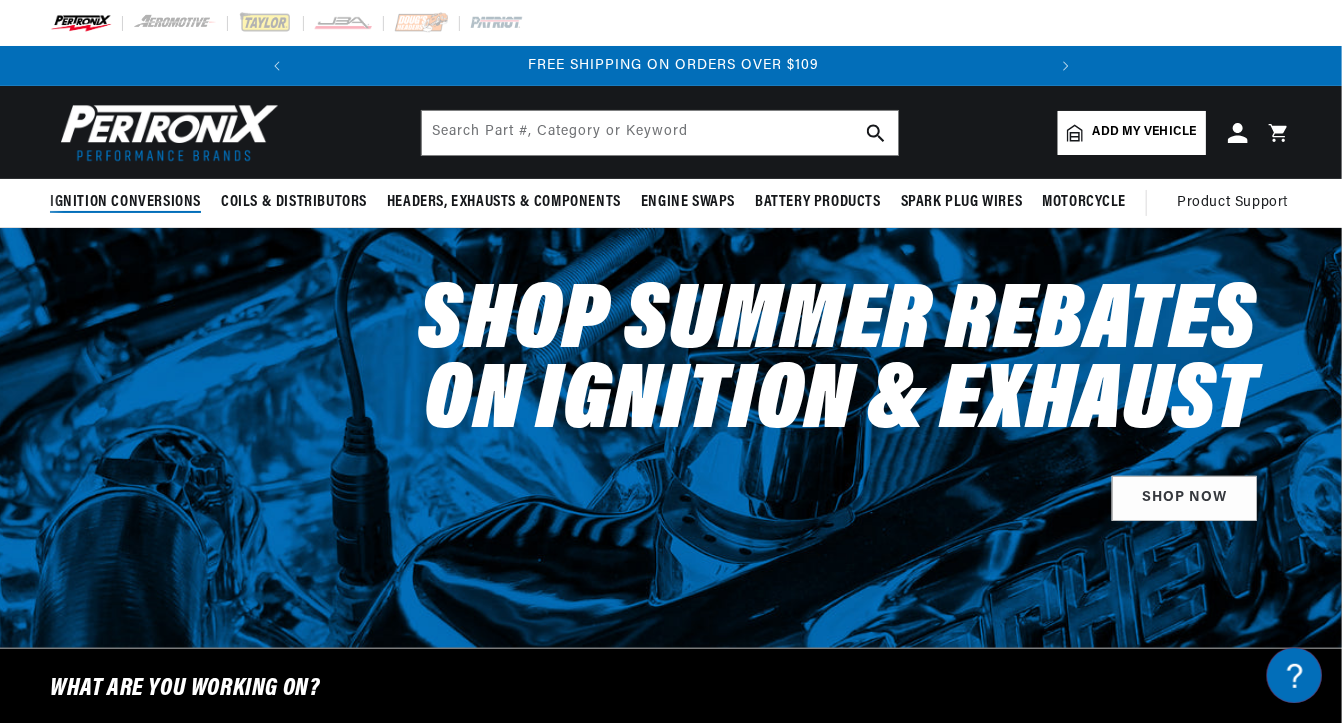 click on "Ignition Conversions" at bounding box center [125, 202] 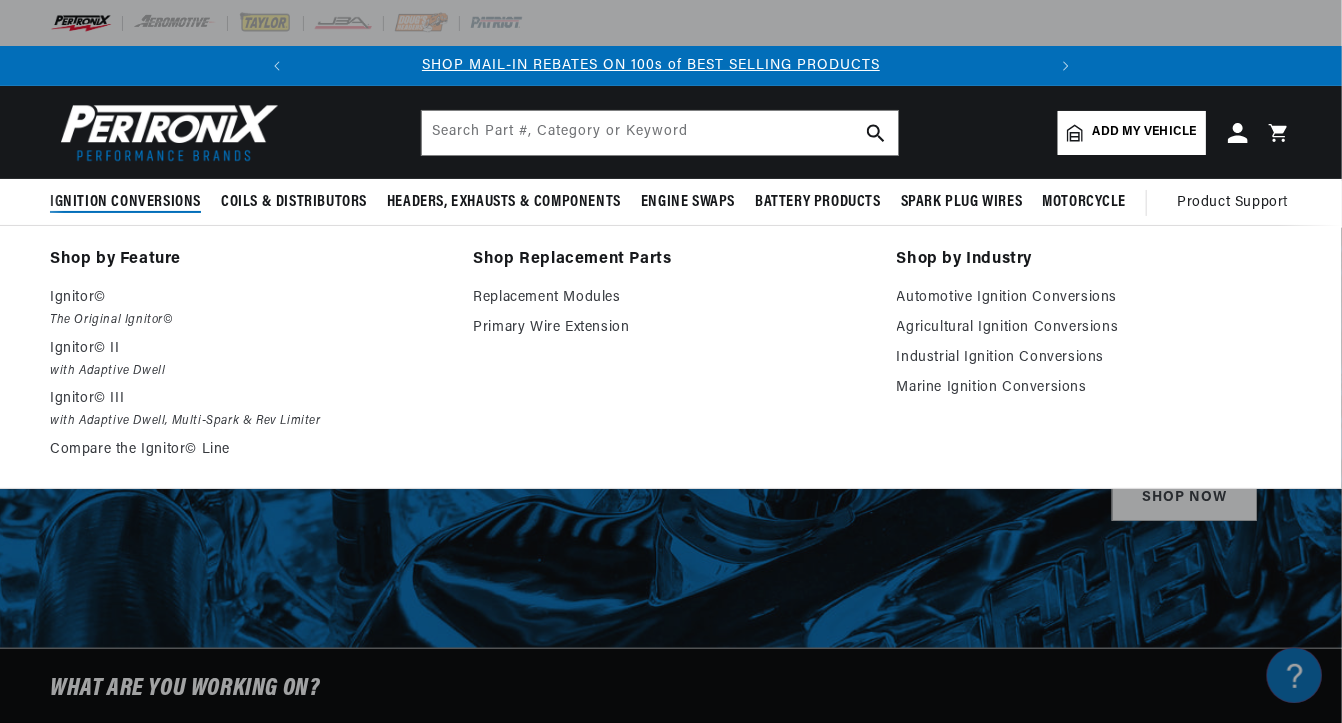 scroll, scrollTop: 0, scrollLeft: 0, axis: both 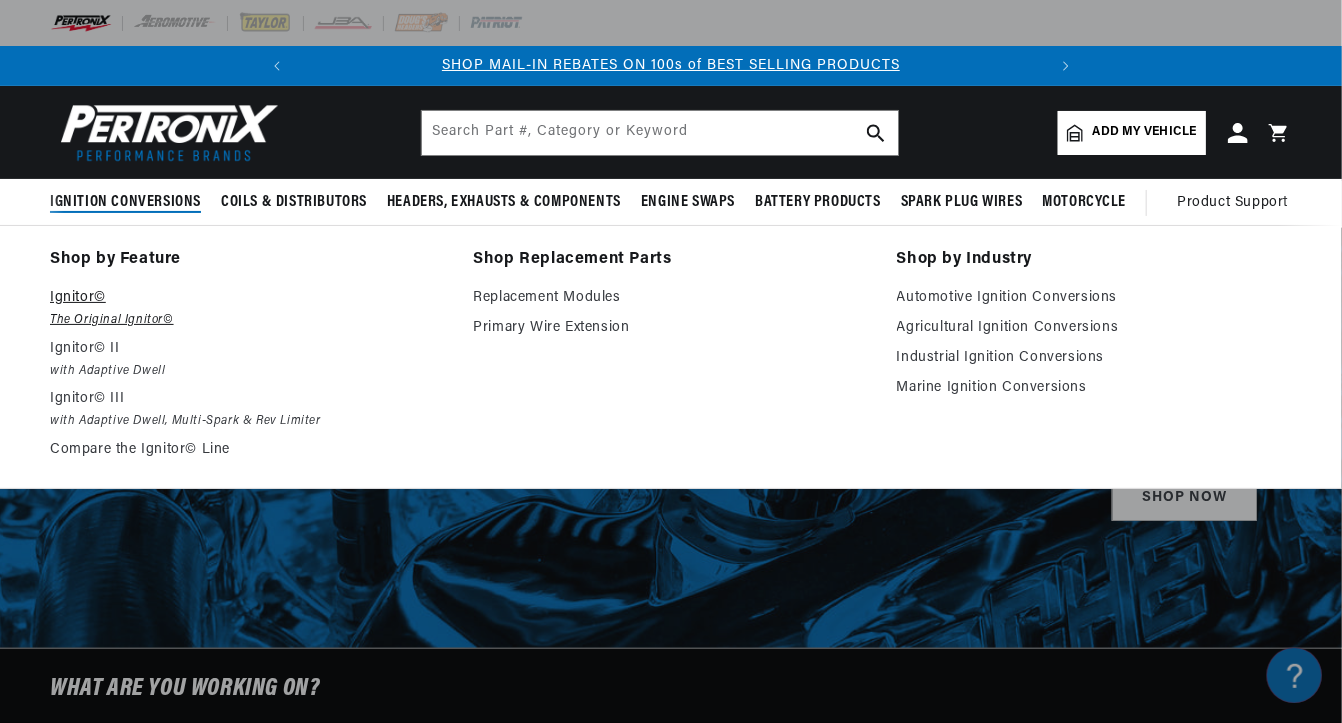 click on "Ignitor©" at bounding box center (247, 298) 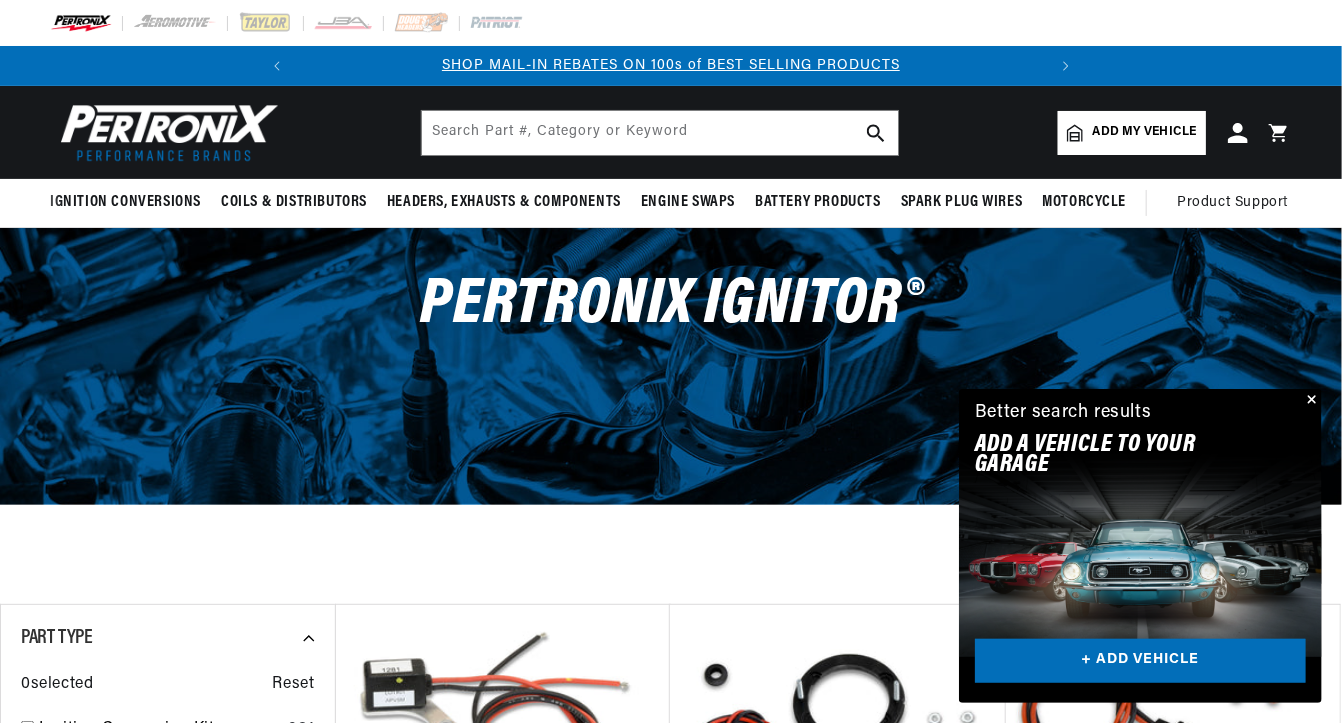 scroll, scrollTop: 500, scrollLeft: 0, axis: vertical 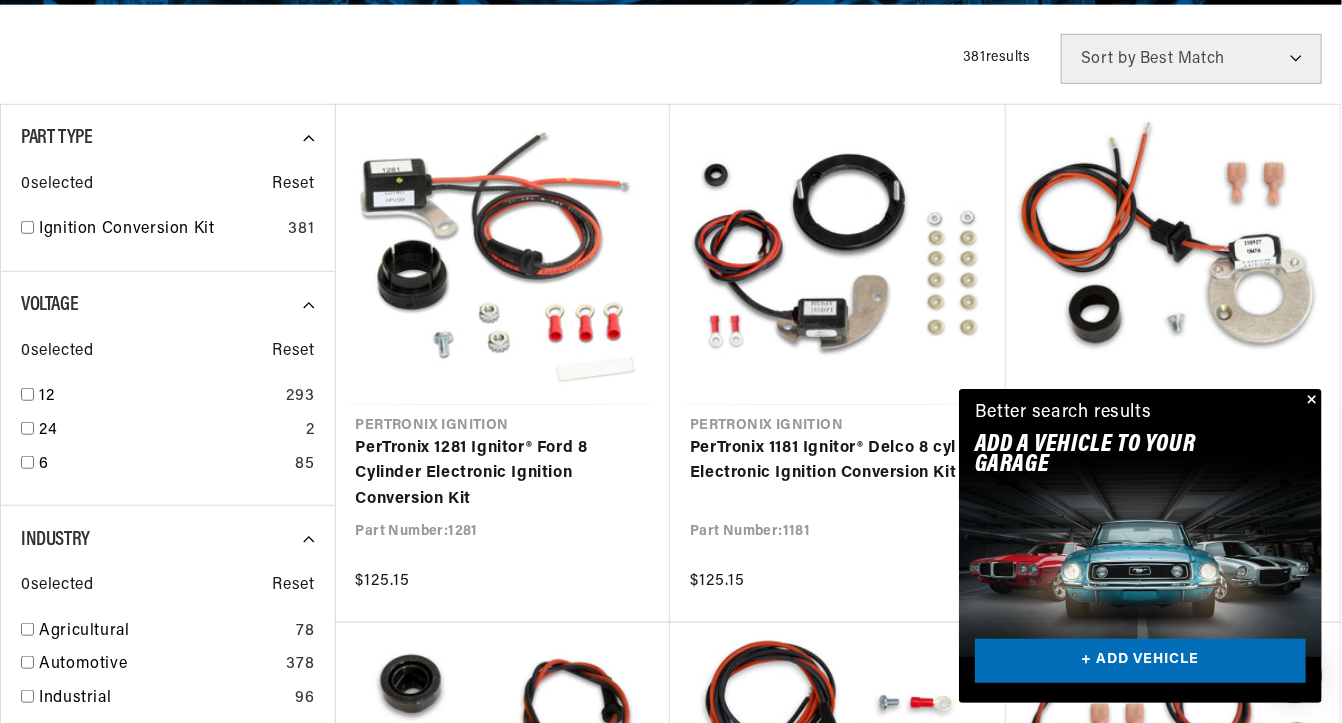 click on "Close dialog FIND THE RIGHT PARTS Take our quick quiz using the button below, answer a few simple questions, and we'll direct you to what you need. FIND MY PARTS Submit" at bounding box center [671, 361] 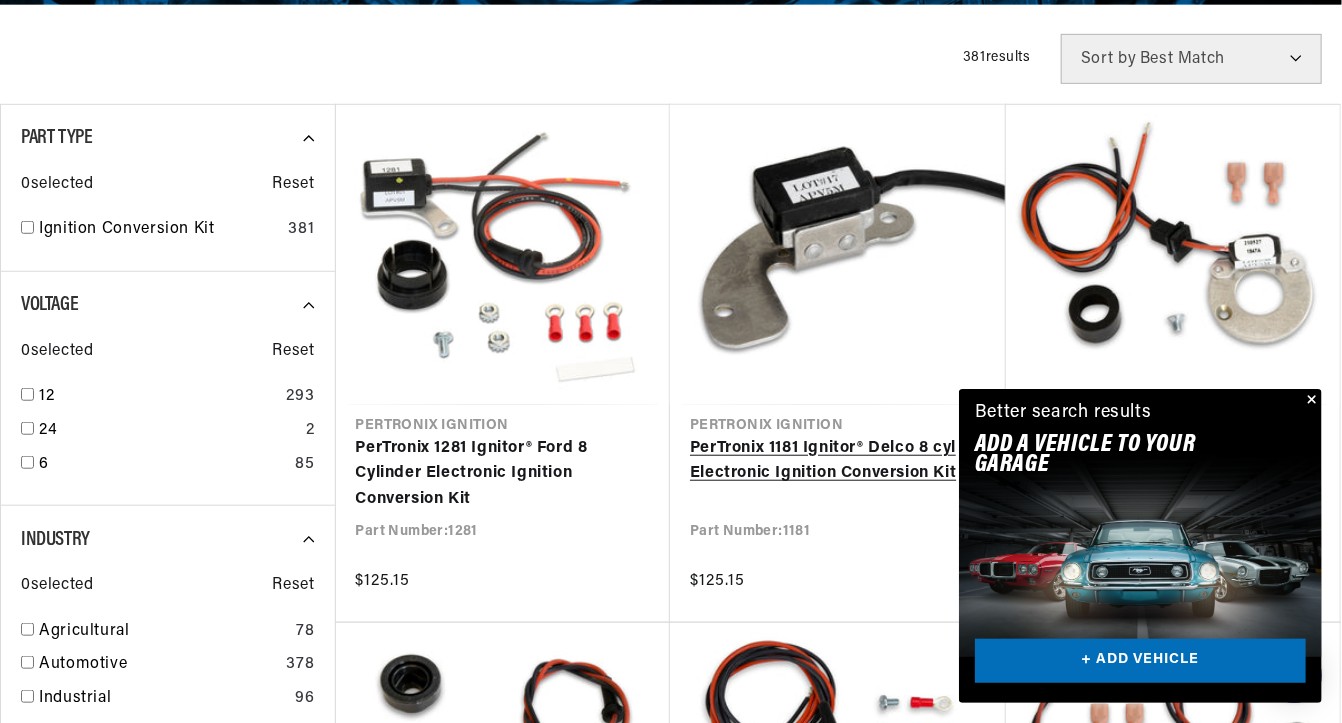 scroll, scrollTop: 0, scrollLeft: 746, axis: horizontal 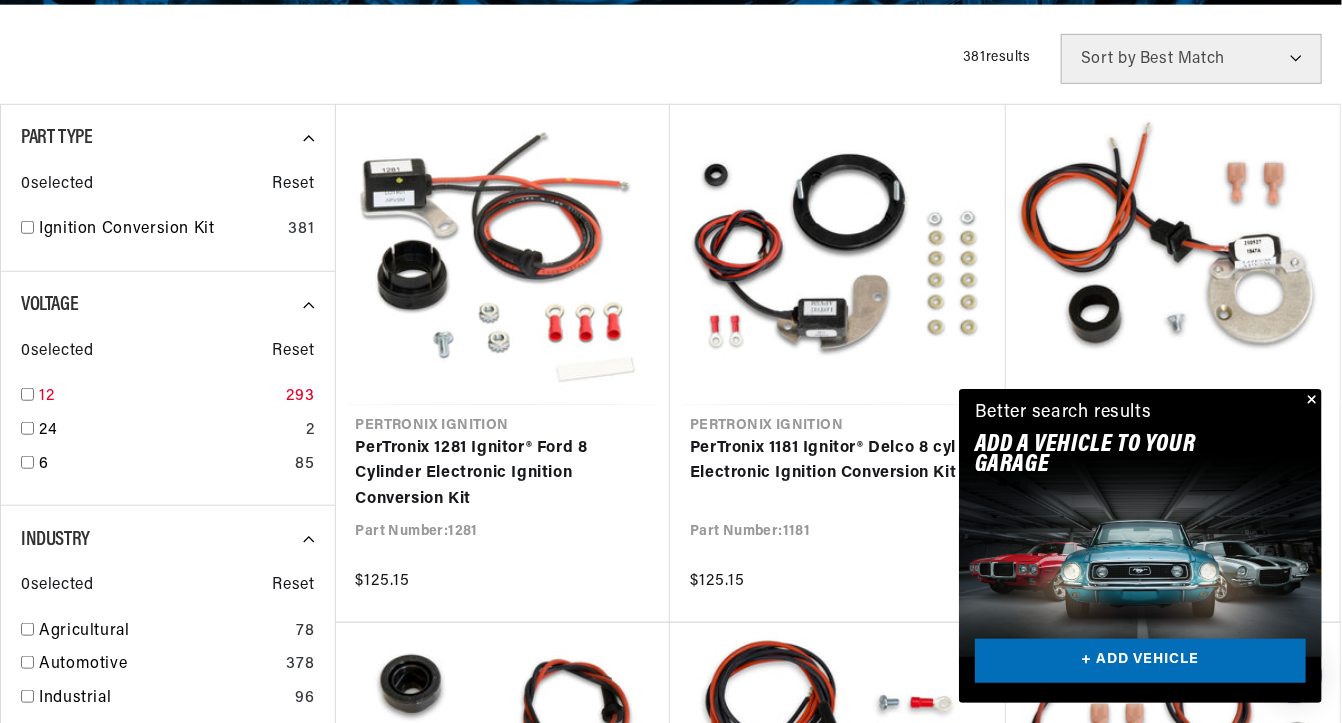 click at bounding box center (27, 394) 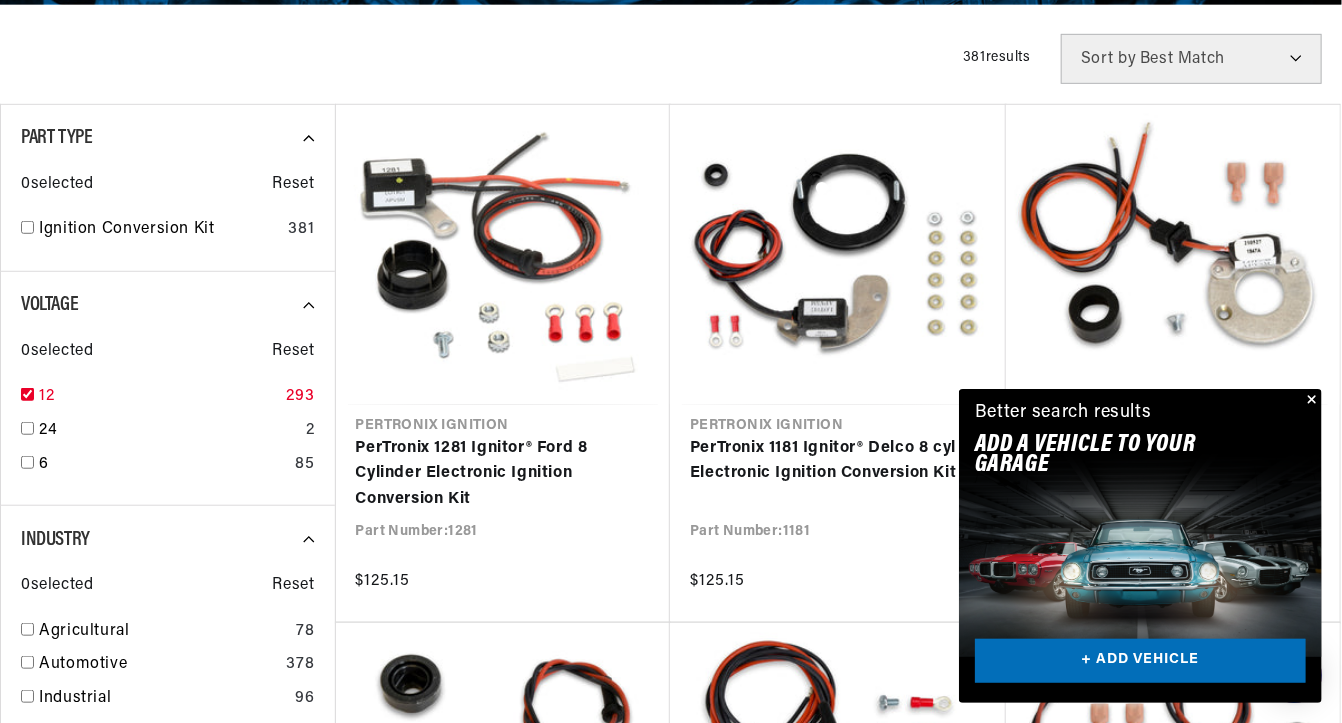 checkbox on "true" 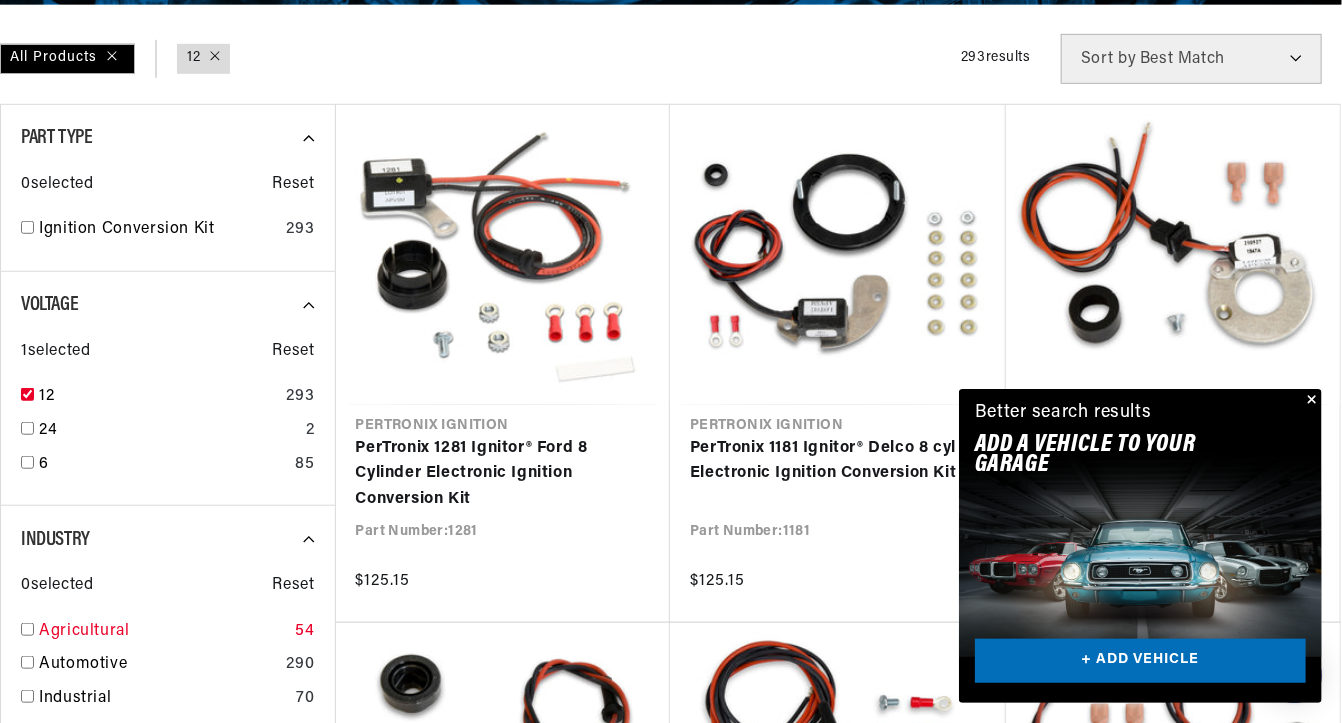 scroll, scrollTop: 700, scrollLeft: 0, axis: vertical 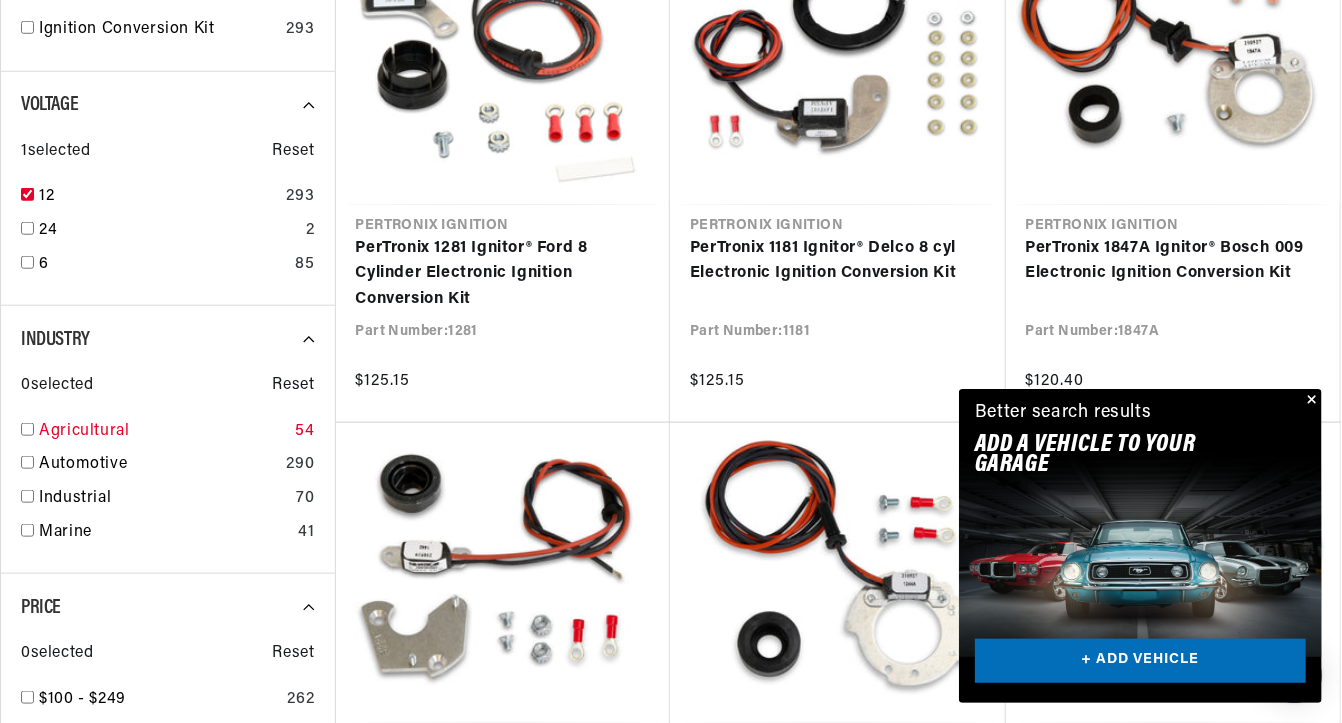 click on "Agricultural 54" at bounding box center [168, 436] 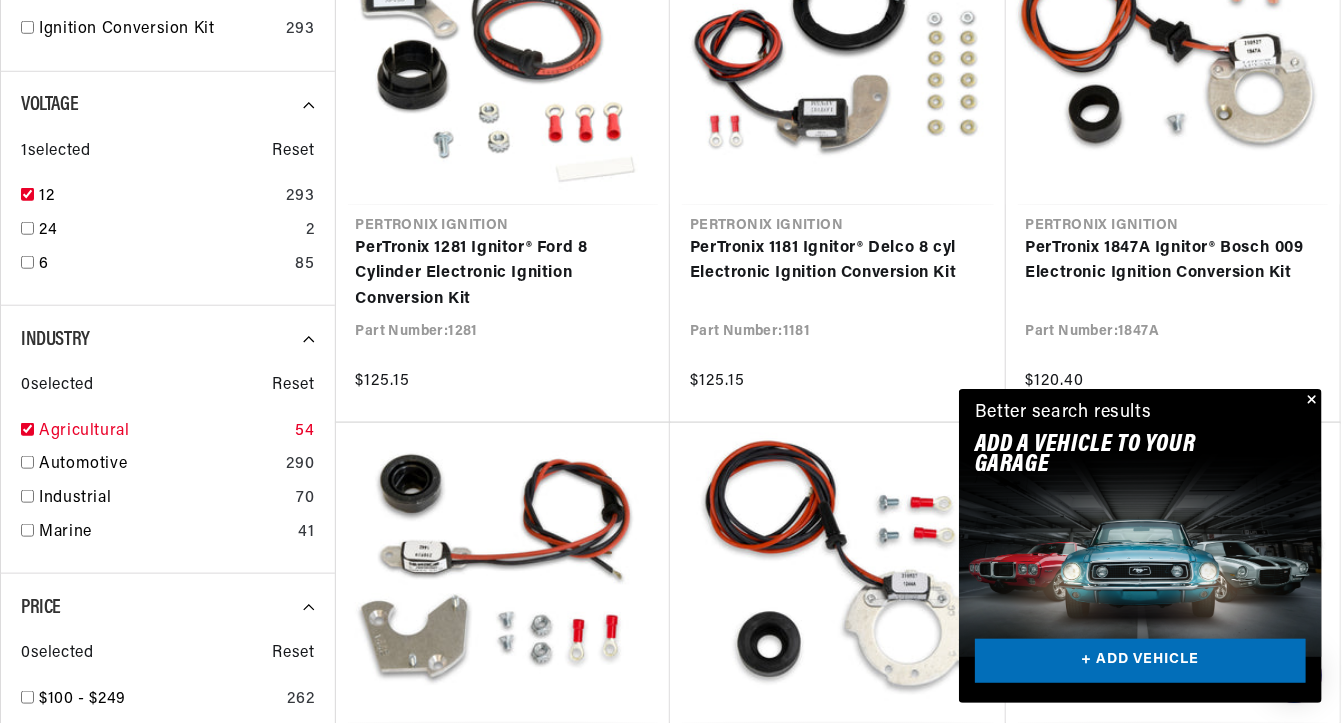 checkbox on "true" 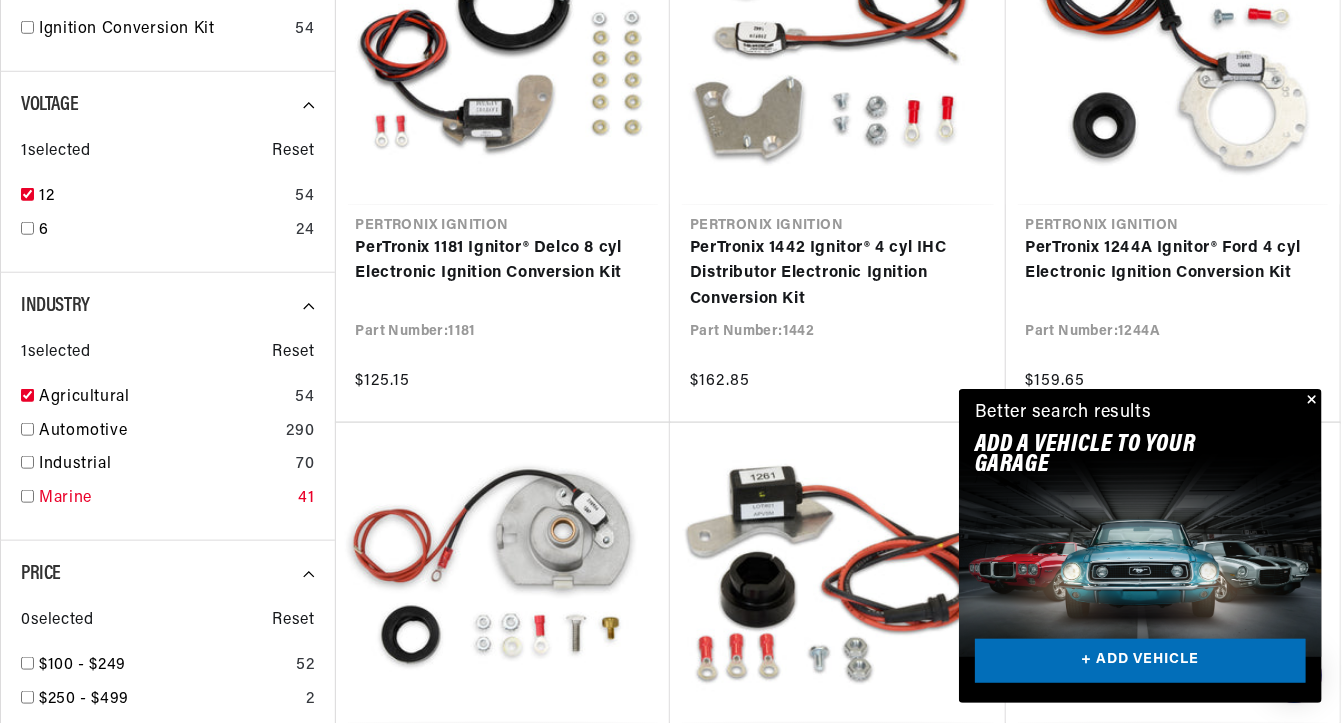 scroll, scrollTop: 0, scrollLeft: 746, axis: horizontal 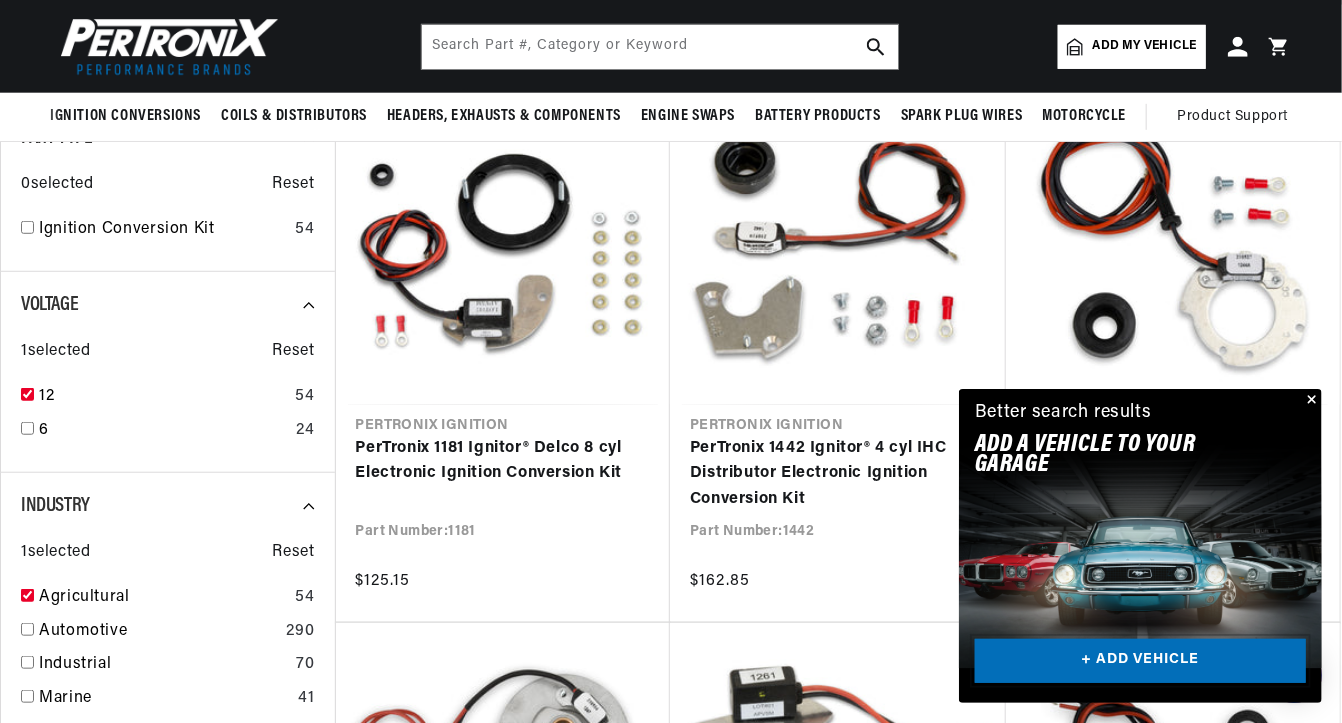 click on "+ ADD VEHICLE" at bounding box center (1140, 661) 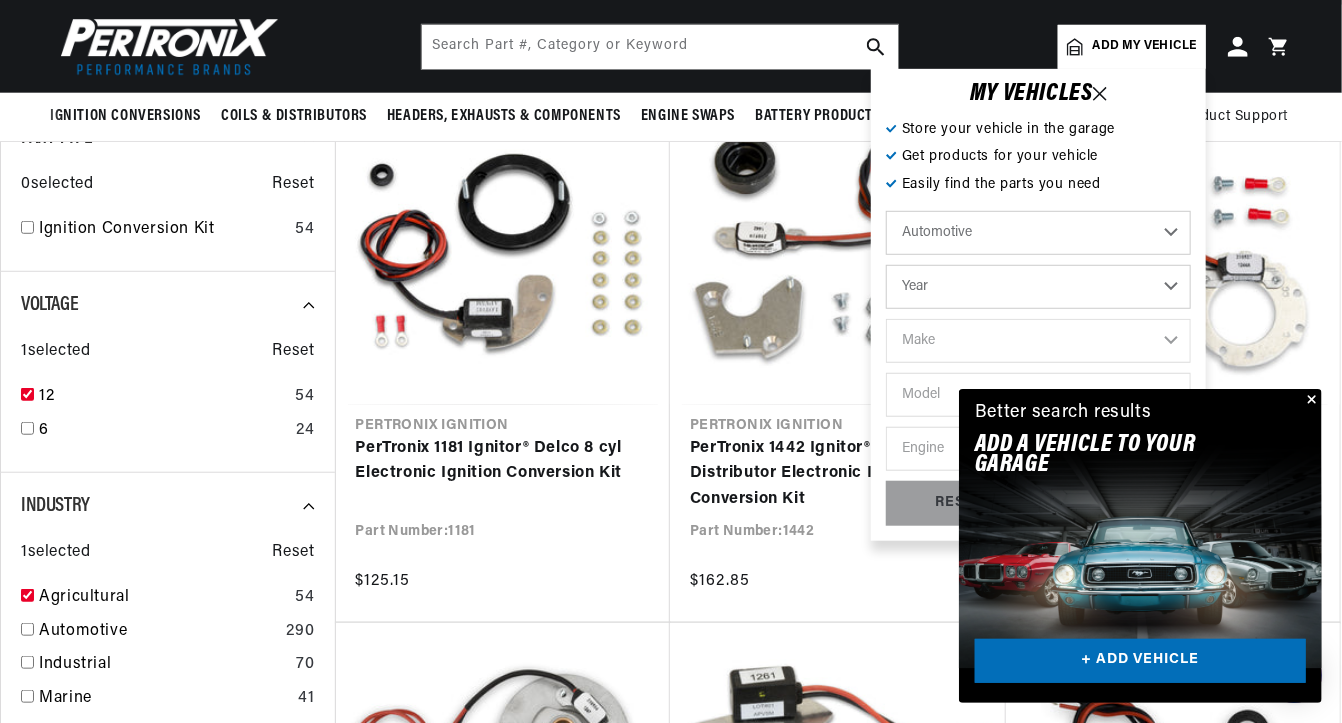 scroll, scrollTop: 0, scrollLeft: 0, axis: both 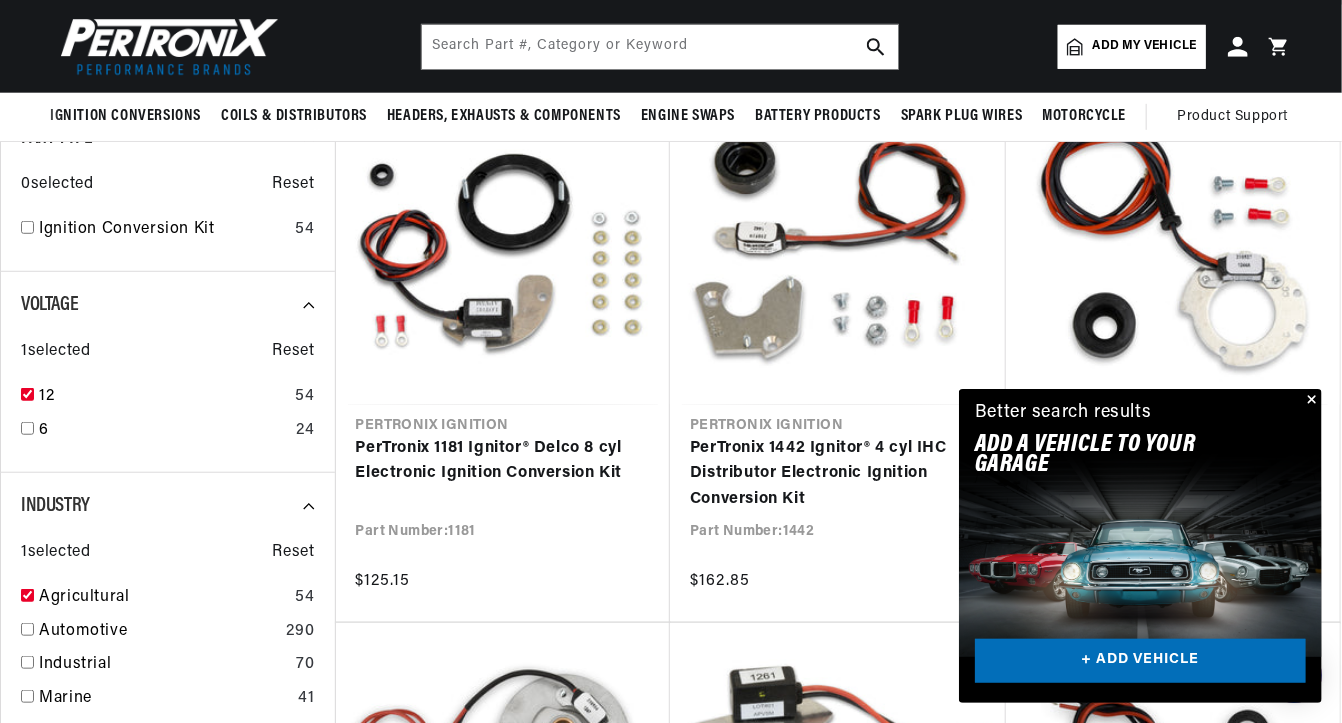 click at bounding box center (1310, 401) 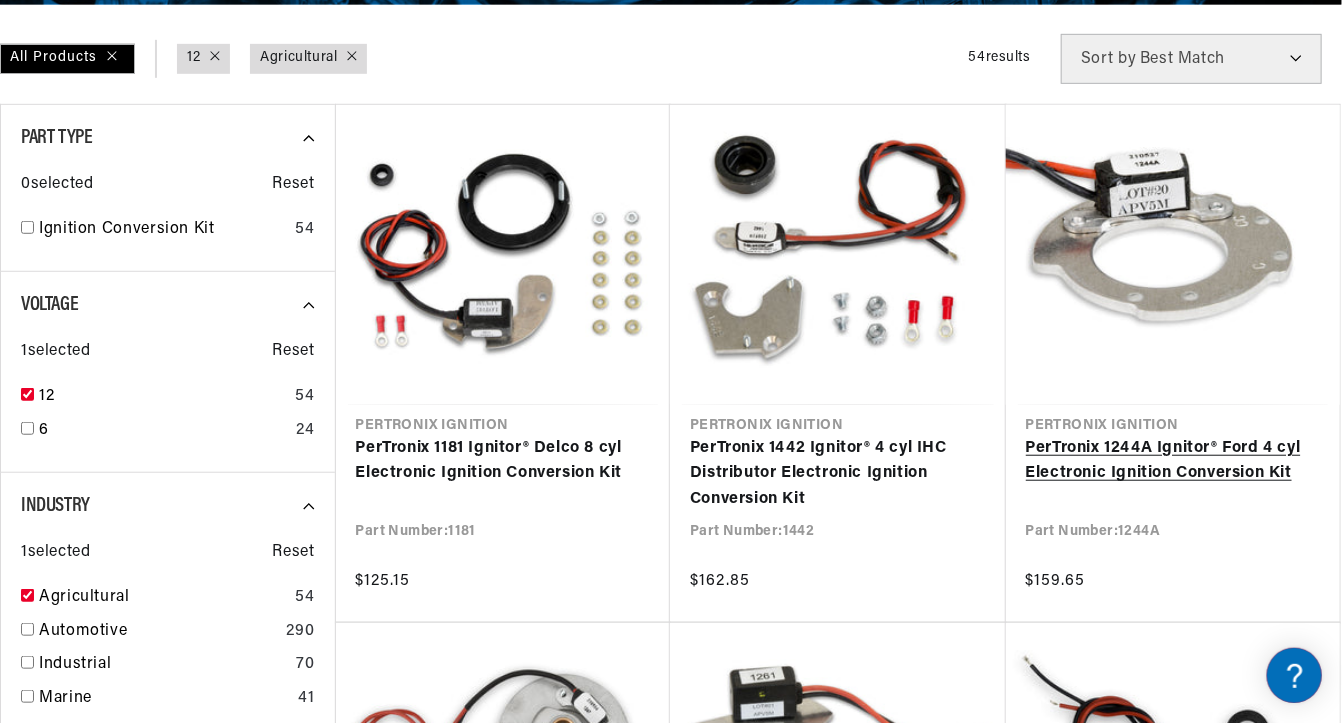scroll, scrollTop: 800, scrollLeft: 0, axis: vertical 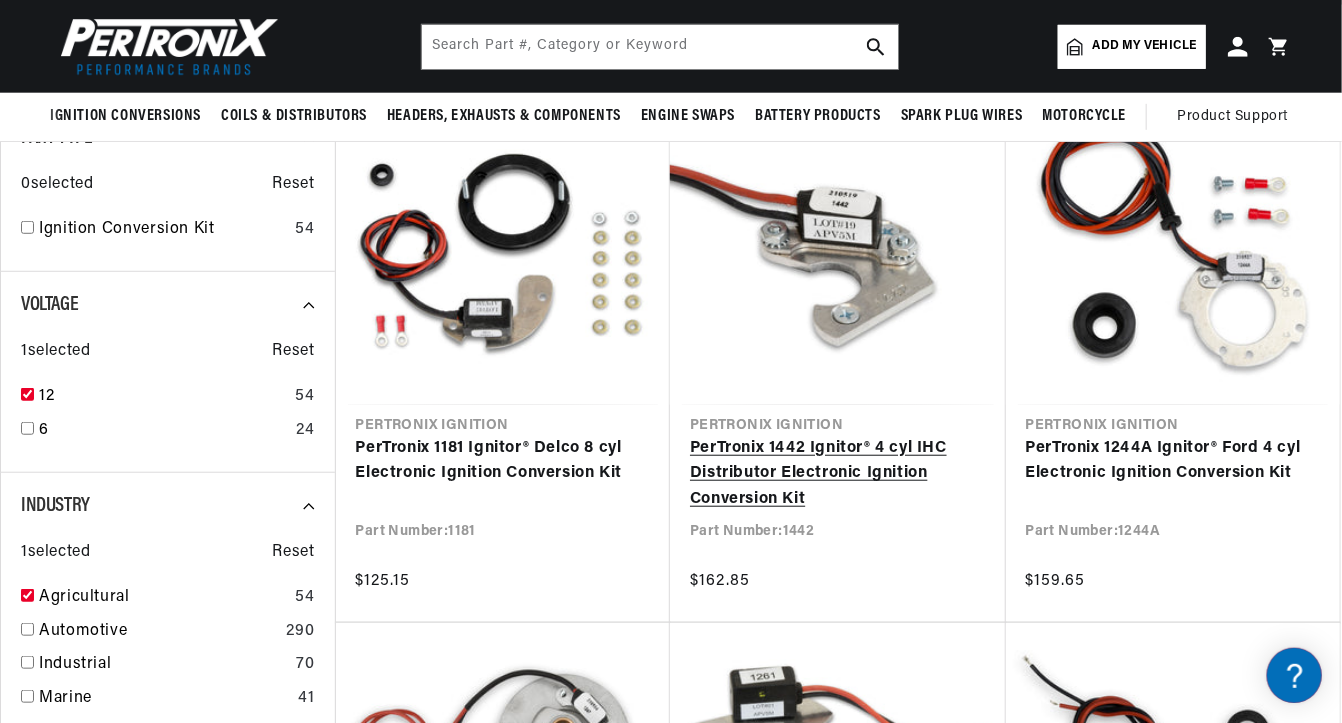 click on "PerTronix 1442 Ignitor® 4 cyl IHC Distributor Electronic Ignition Conversion Kit" at bounding box center (838, 474) 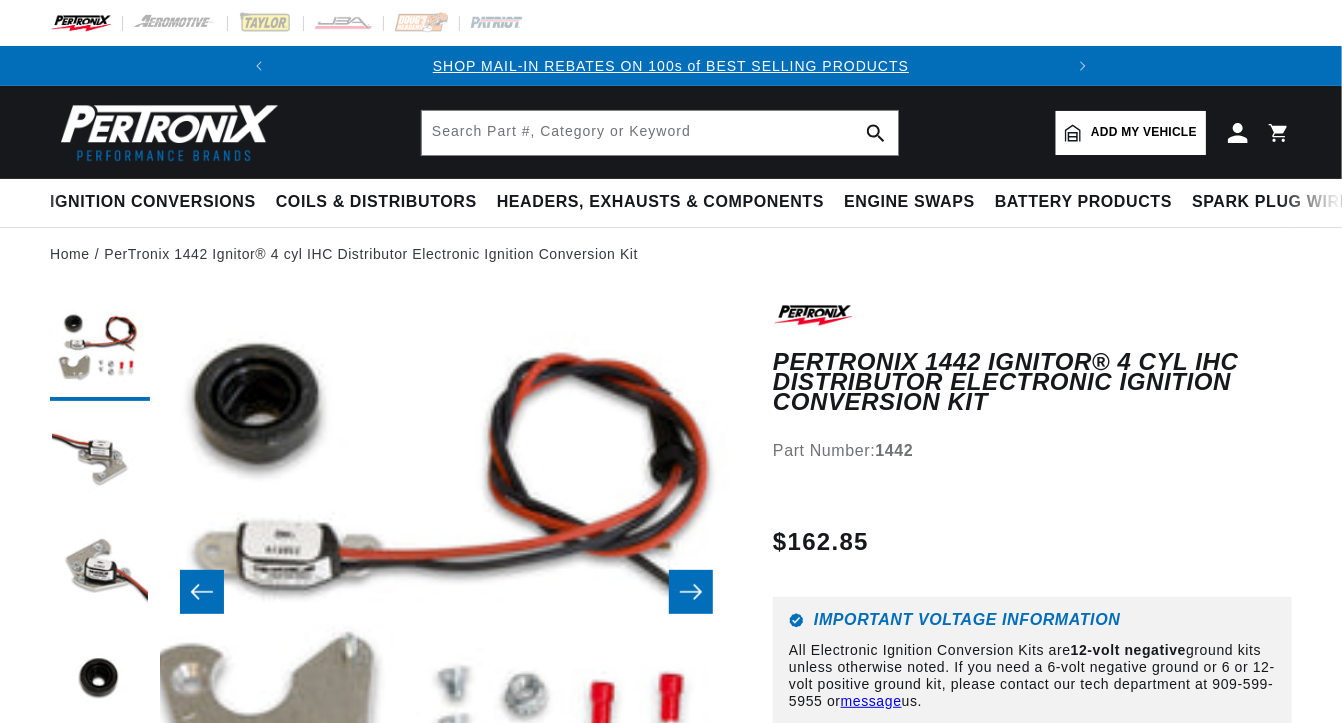 scroll, scrollTop: 200, scrollLeft: 0, axis: vertical 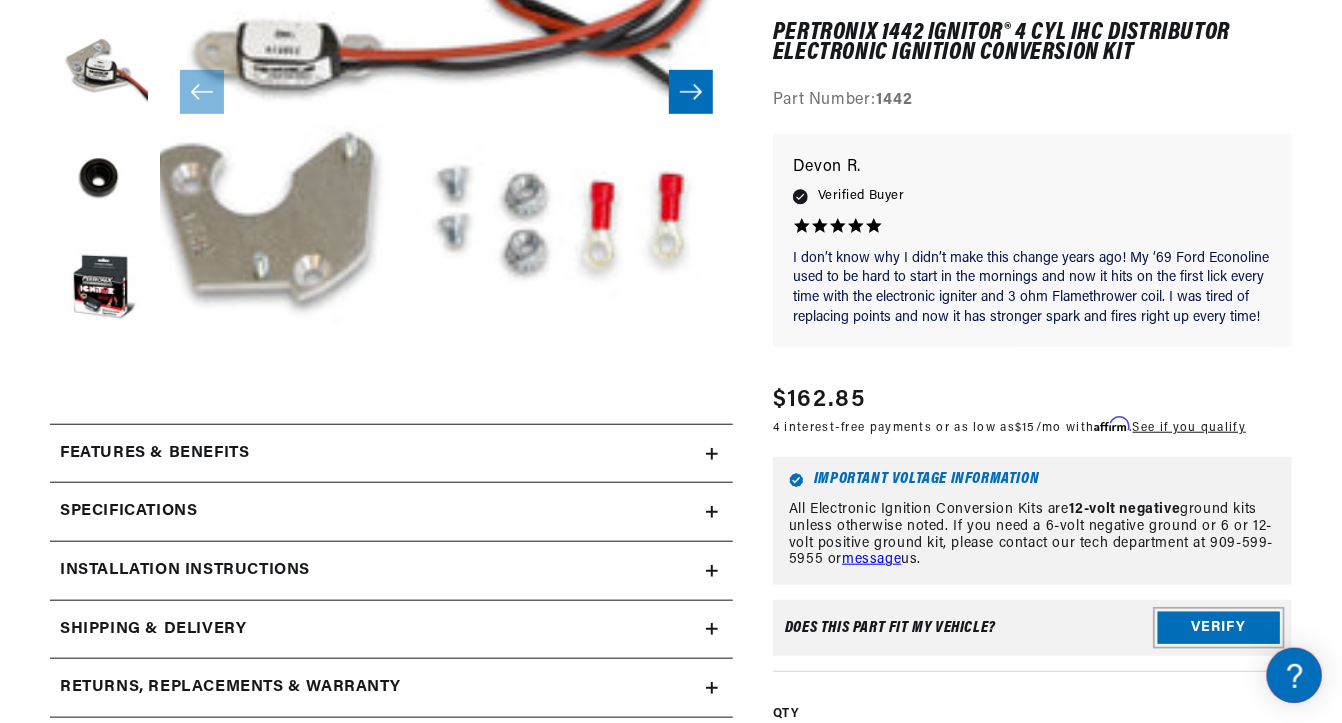 click on "Verify" at bounding box center [1219, 628] 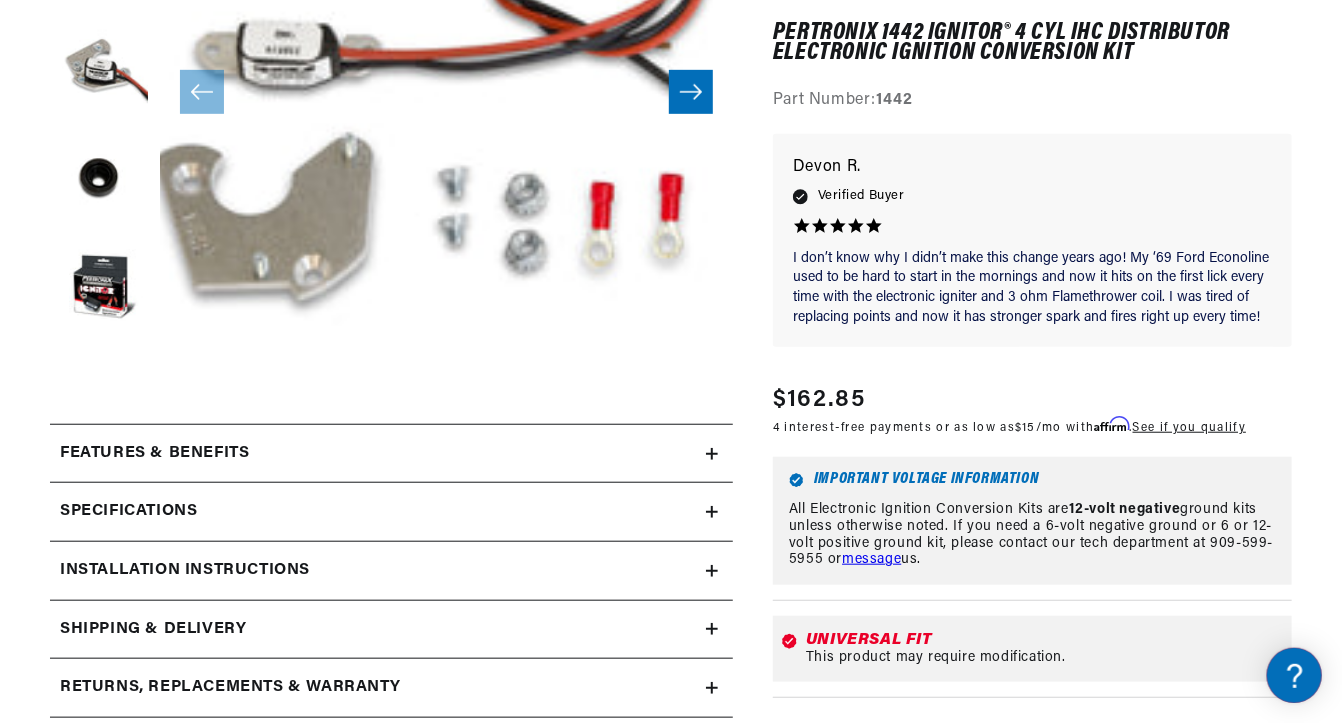 scroll, scrollTop: 0, scrollLeft: 746, axis: horizontal 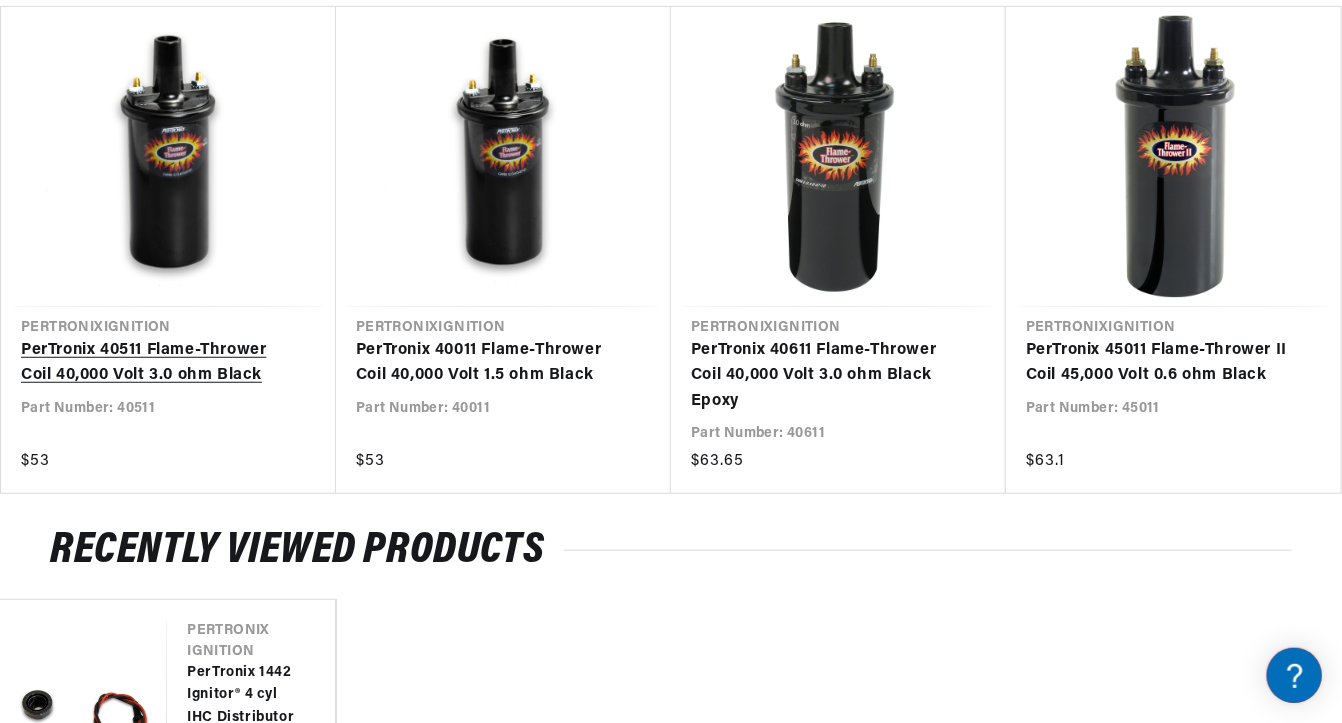 click on "PerTronix 40511 Flame-Thrower Coil 40,000 Volt 3.0 ohm Black" at bounding box center (158, 363) 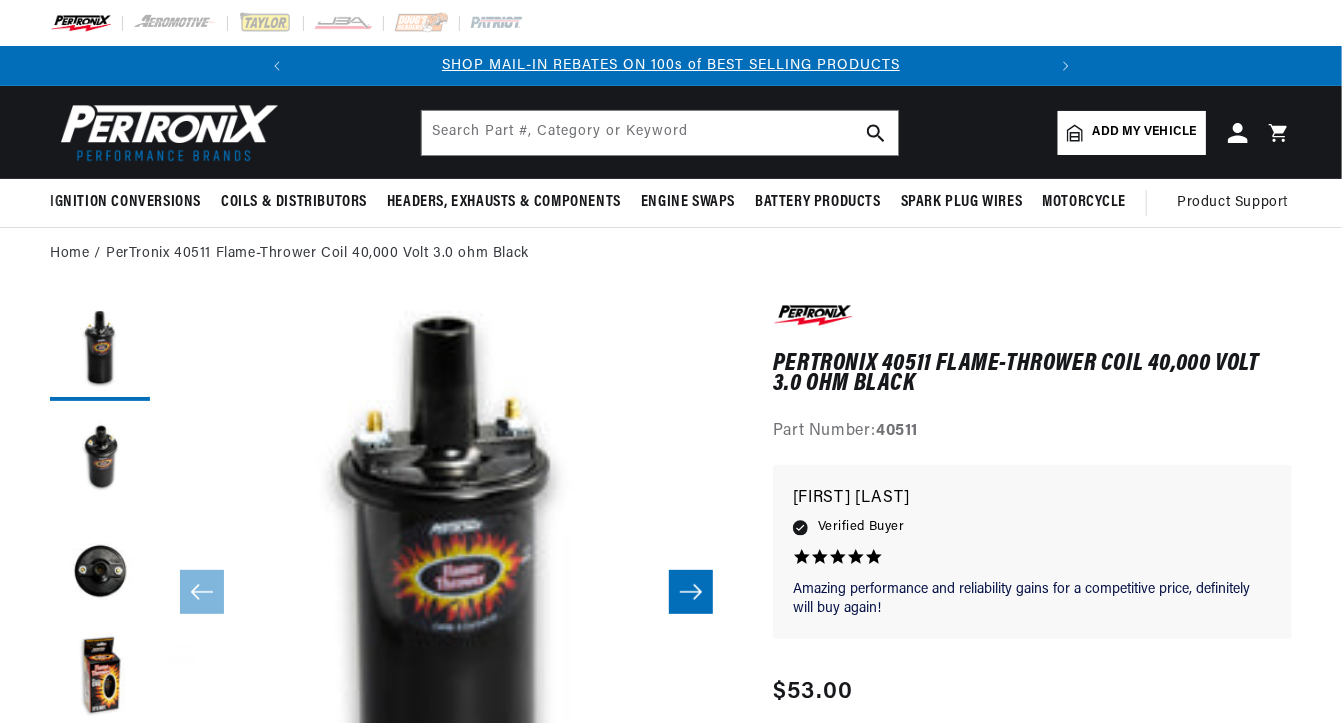 scroll, scrollTop: 300, scrollLeft: 0, axis: vertical 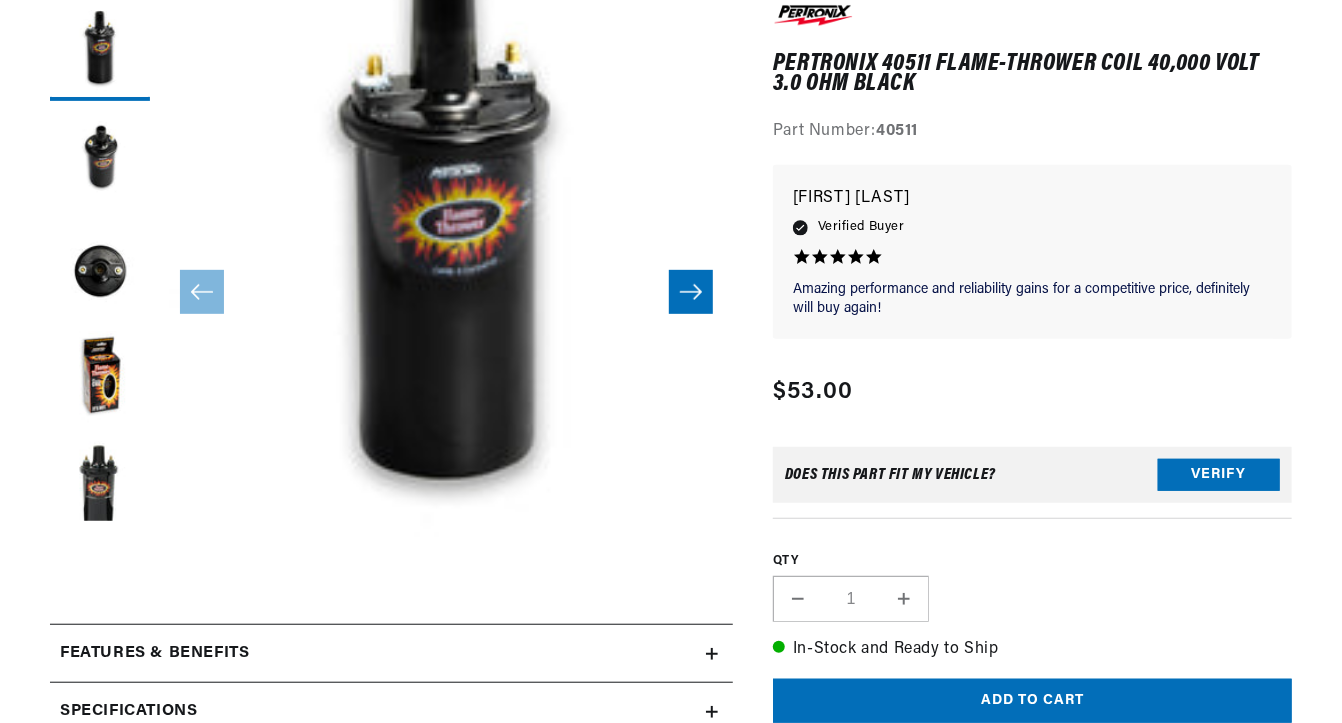click on "Does This part fit My vehicle?
Verify" at bounding box center (1032, 475) 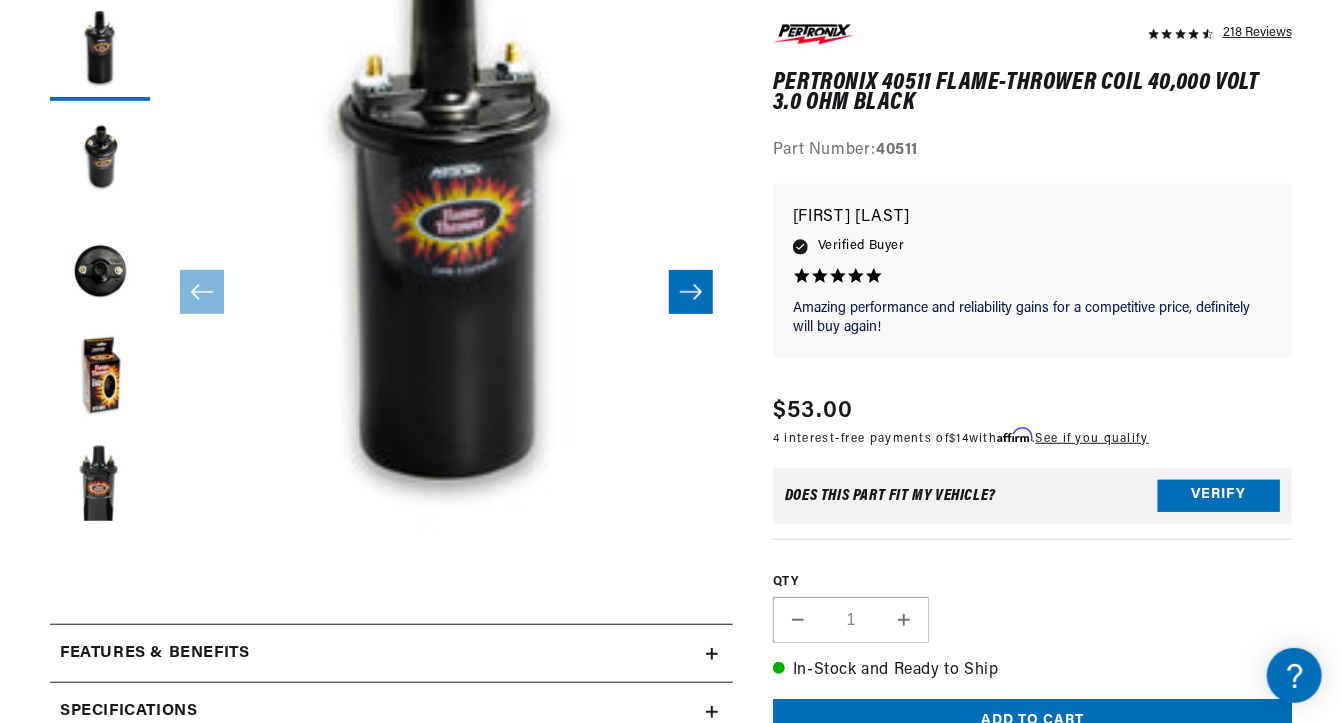 scroll, scrollTop: 56, scrollLeft: 0, axis: vertical 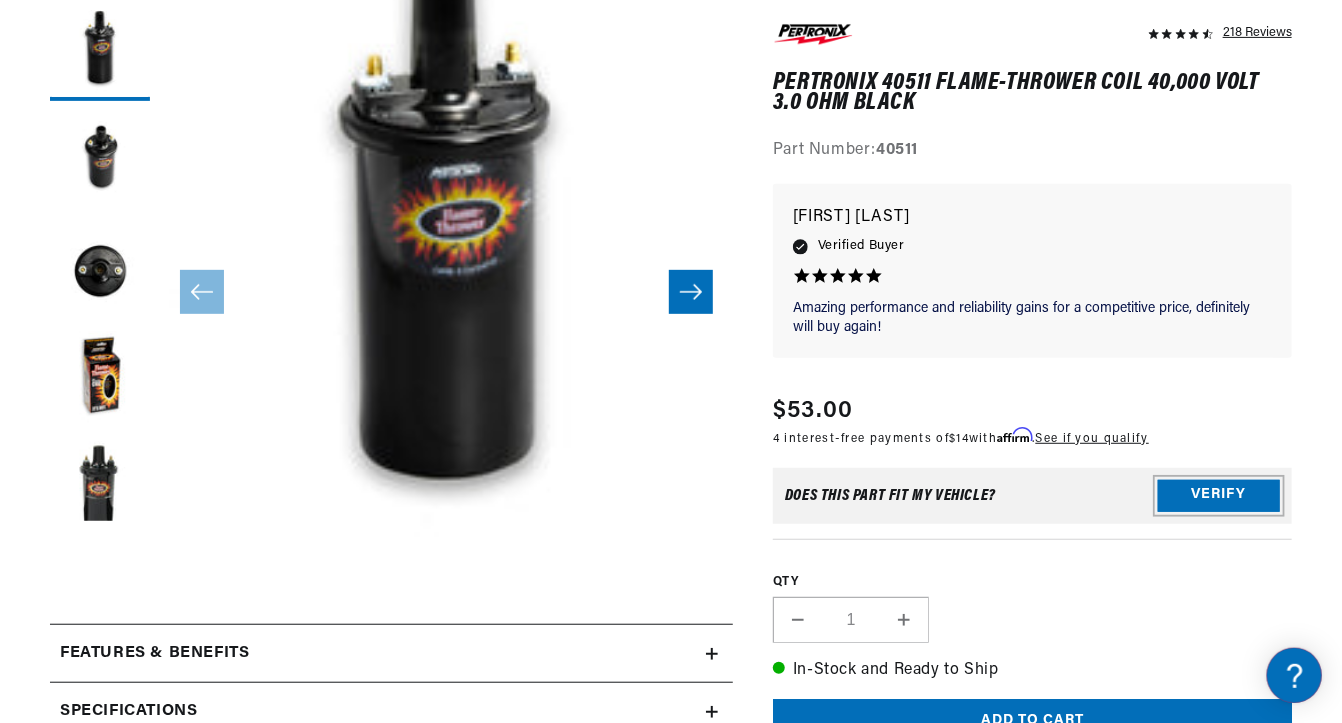 click on "Verify" at bounding box center [1219, 496] 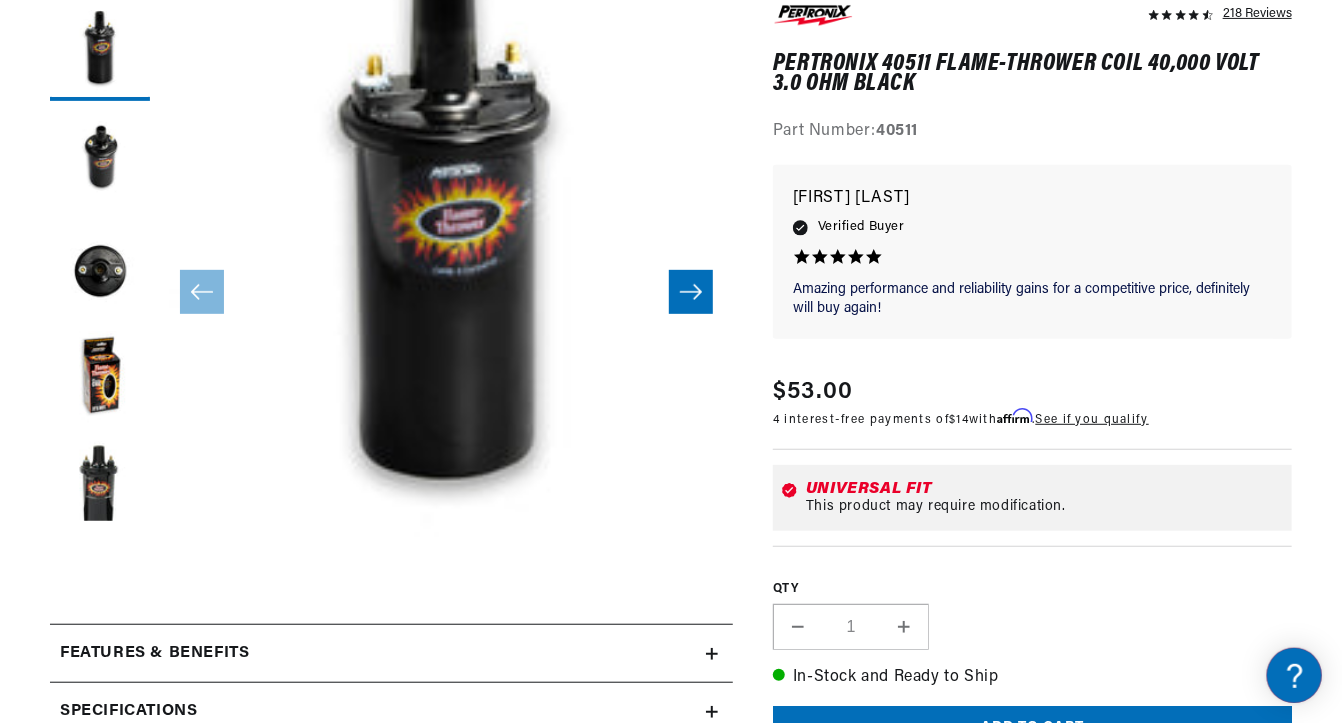 scroll, scrollTop: 600, scrollLeft: 0, axis: vertical 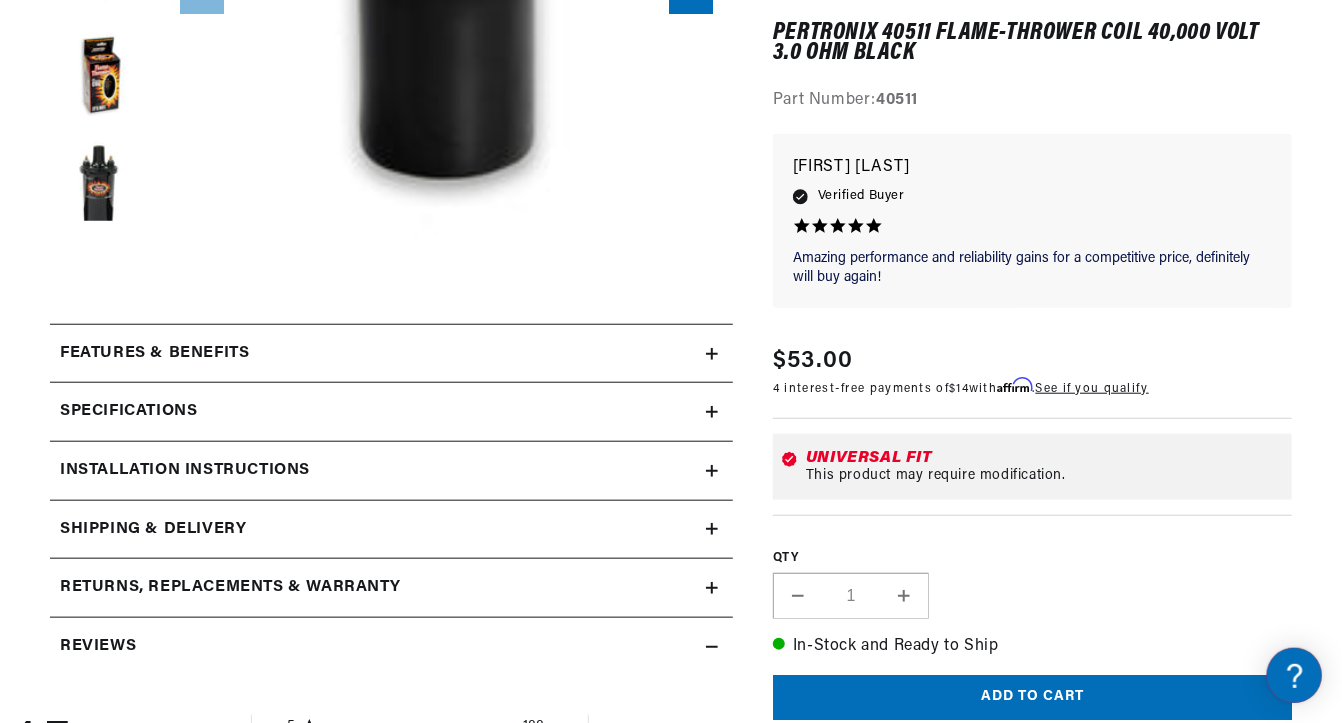 click on "Installation instructions" at bounding box center (378, 354) 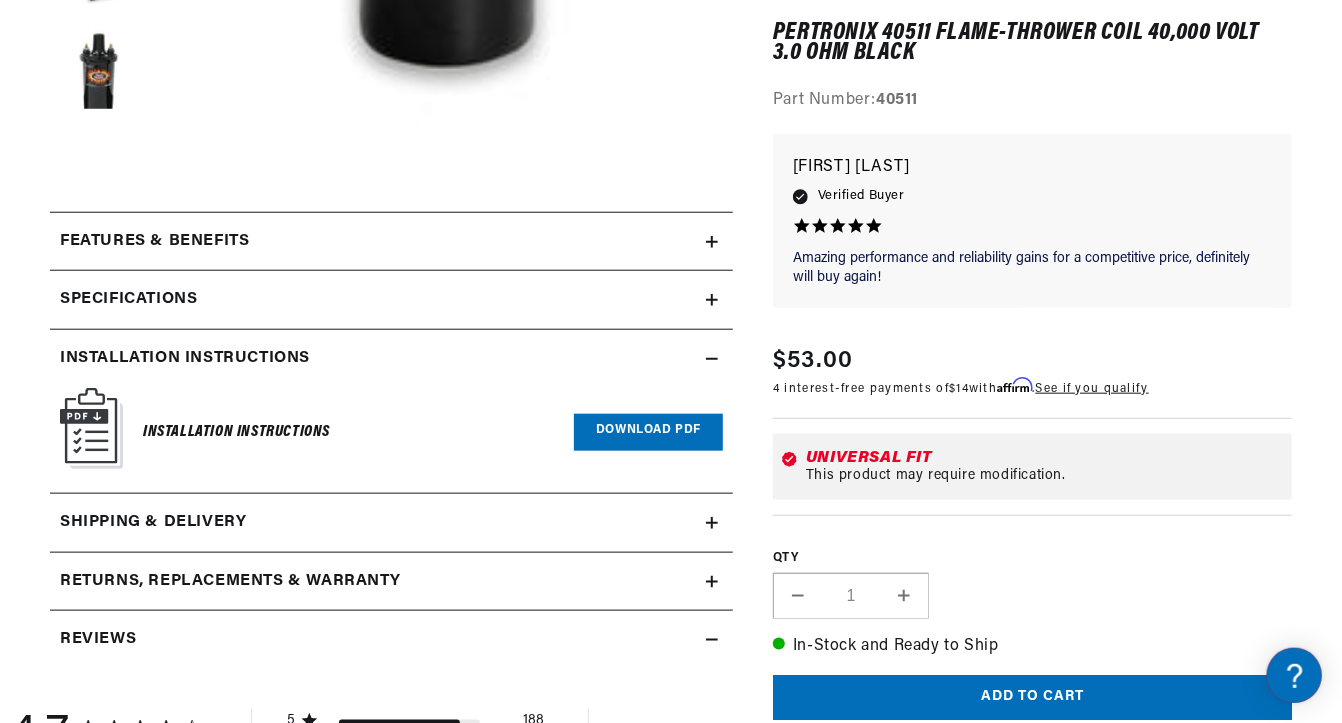scroll, scrollTop: 800, scrollLeft: 0, axis: vertical 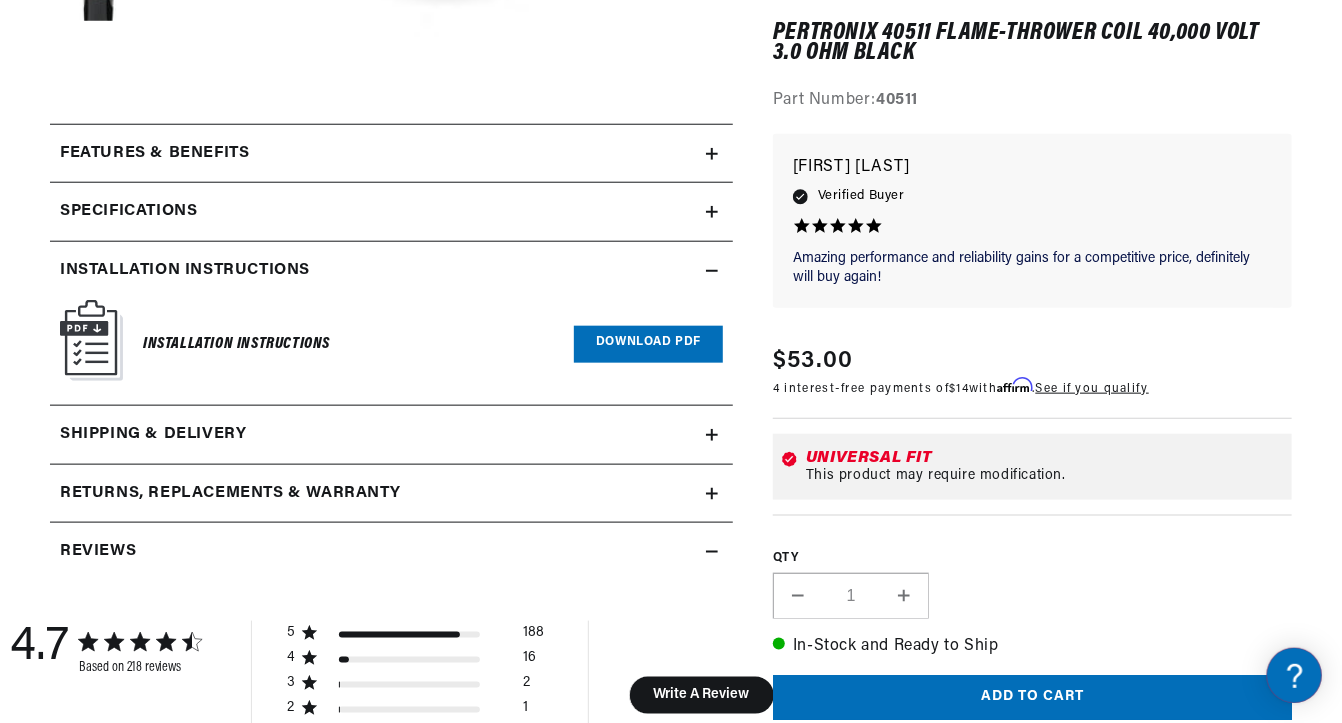 click on "Download PDF" at bounding box center [648, 344] 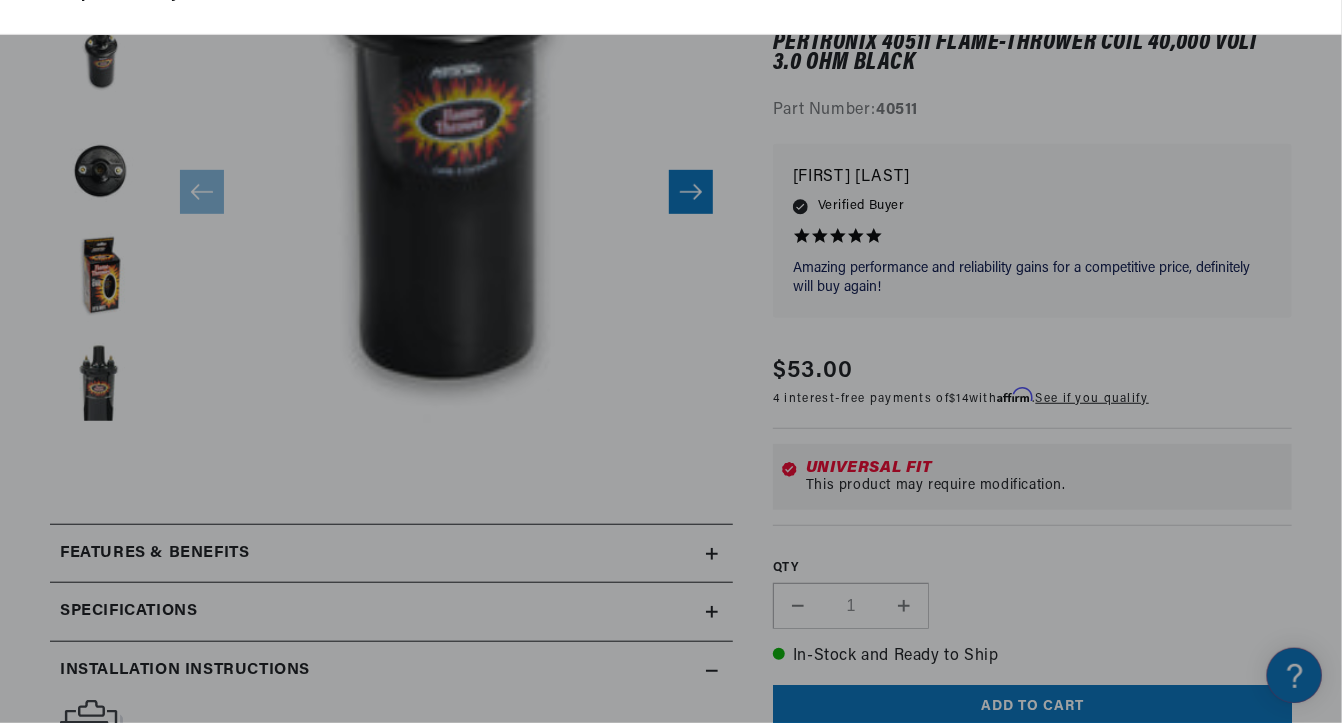 scroll, scrollTop: 0, scrollLeft: 0, axis: both 